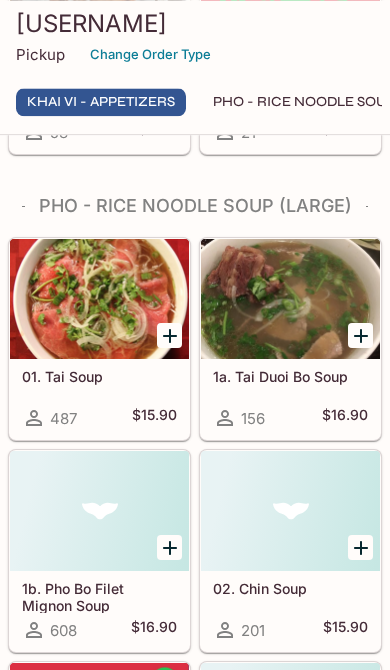 scroll, scrollTop: 1288, scrollLeft: 0, axis: vertical 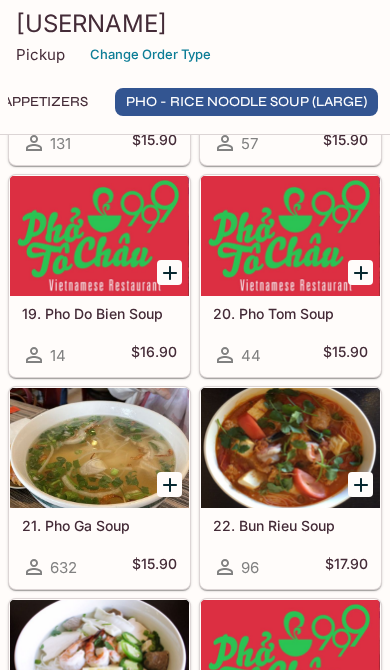 click at bounding box center (290, 448) 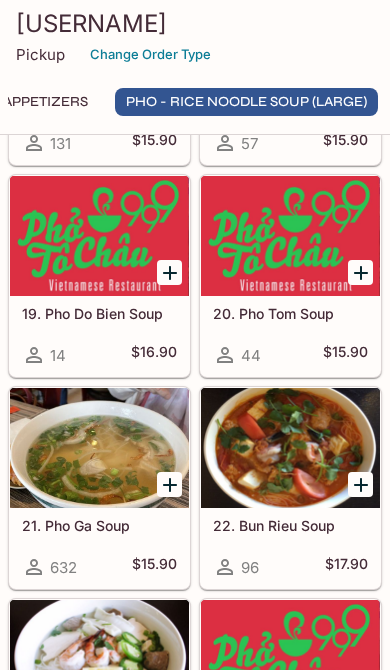 scroll, scrollTop: 65, scrollLeft: 0, axis: vertical 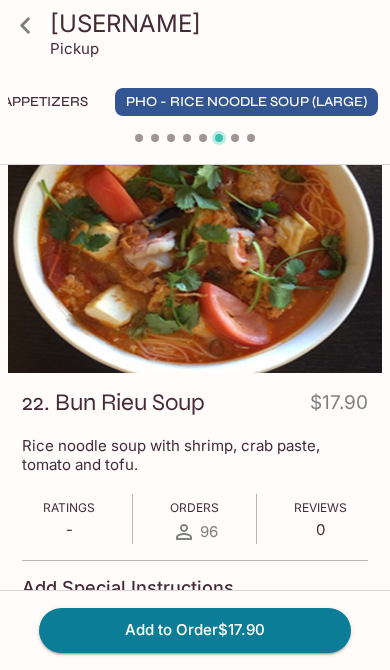 click 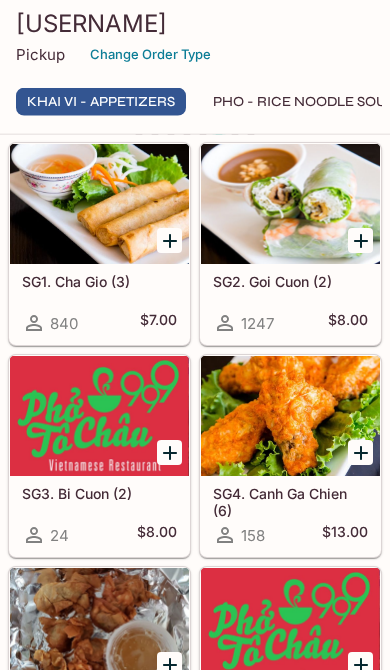 scroll, scrollTop: 467, scrollLeft: 0, axis: vertical 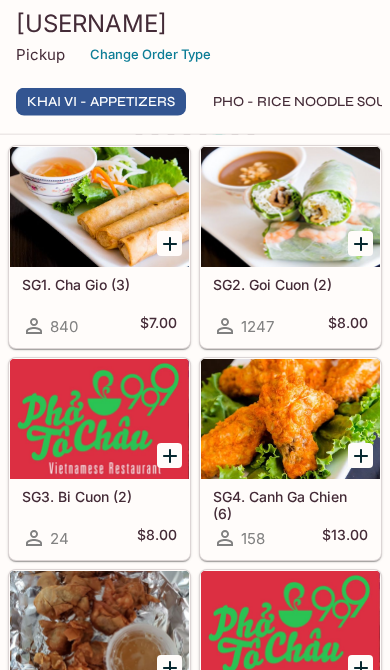 click on "Pho - Rice Noodle Soup (Large)" at bounding box center (333, 102) 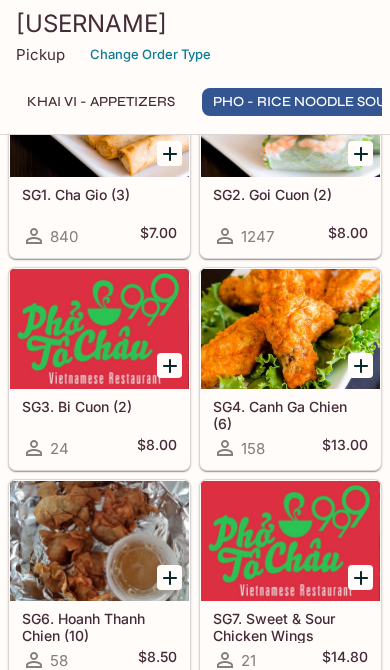 scroll, scrollTop: 1012, scrollLeft: 0, axis: vertical 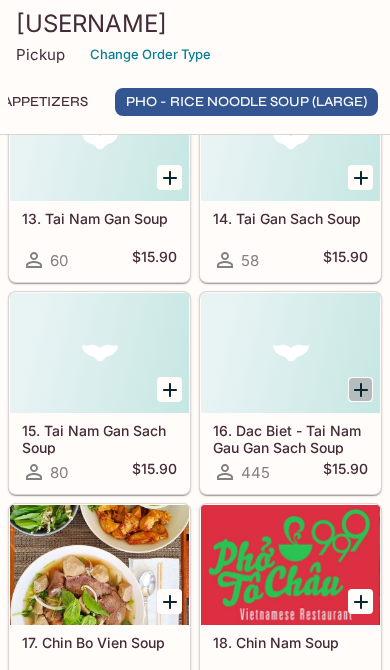 click 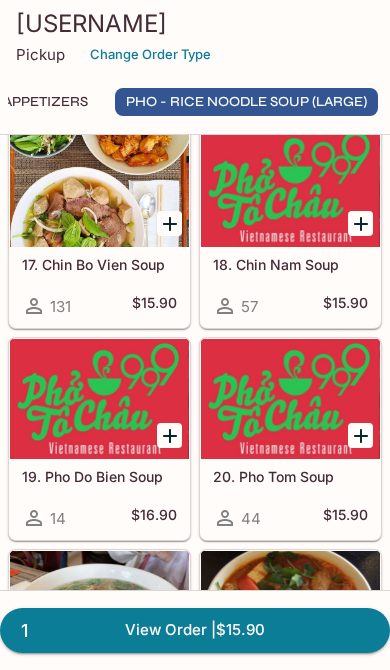 scroll, scrollTop: 2894, scrollLeft: 0, axis: vertical 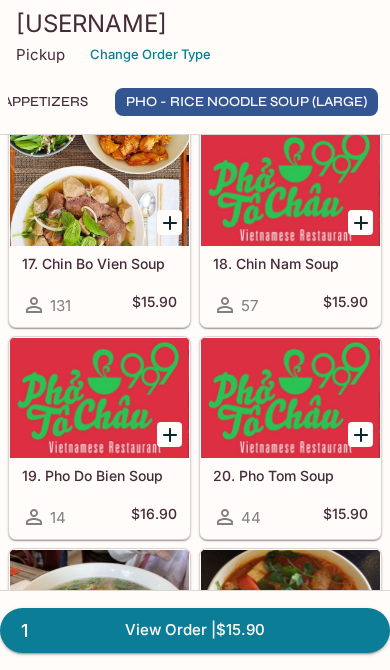 click on "1 View Order | $[PRICE]" at bounding box center [195, 630] 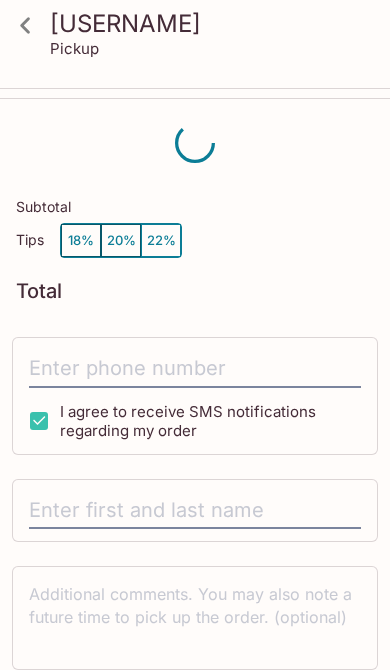 scroll, scrollTop: 0, scrollLeft: 0, axis: both 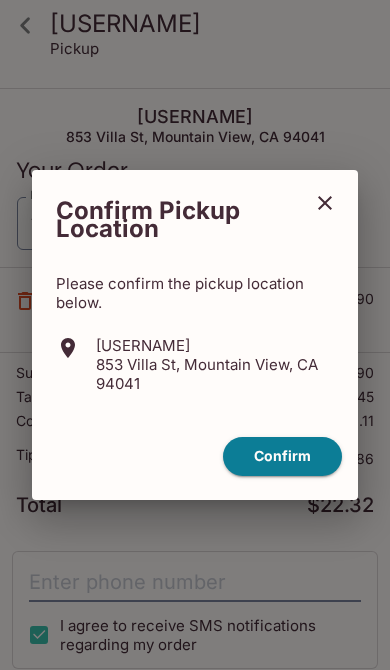 click on "Confirm" at bounding box center [282, 456] 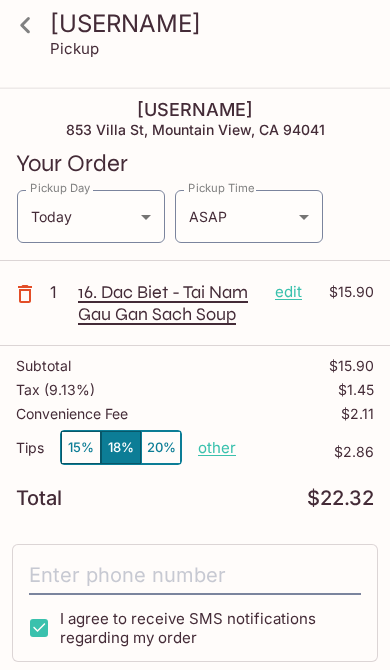 scroll, scrollTop: 0, scrollLeft: 0, axis: both 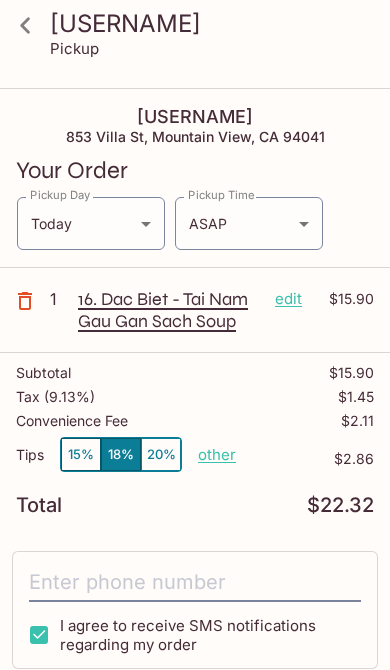click on "other" at bounding box center (217, 454) 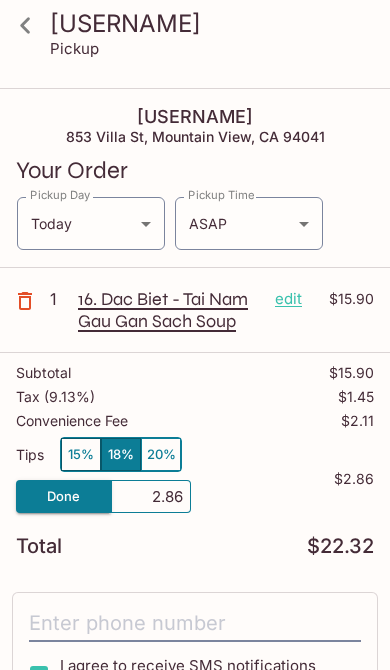 scroll, scrollTop: 34, scrollLeft: 0, axis: vertical 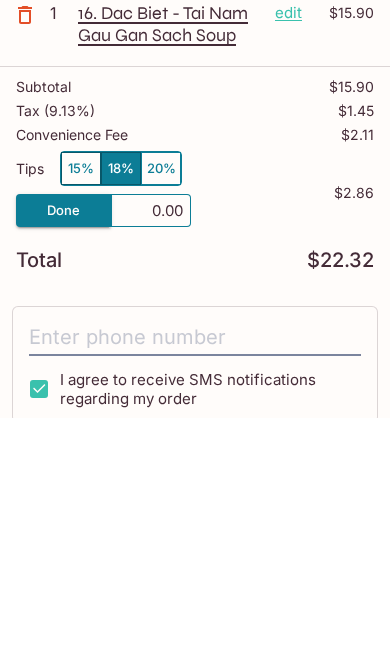 type on "0.00" 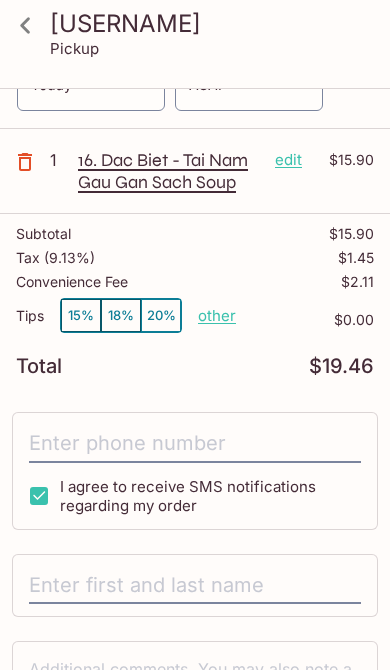scroll, scrollTop: 134, scrollLeft: 0, axis: vertical 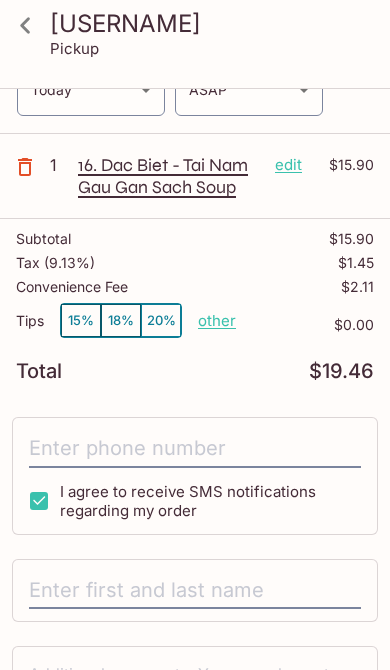 click on "Convenience Fee" at bounding box center (72, 287) 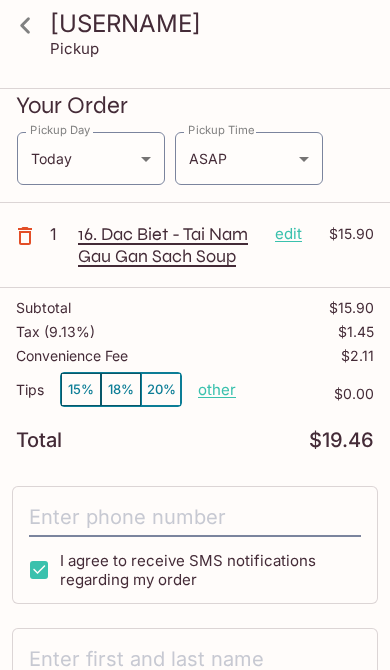 scroll, scrollTop: 0, scrollLeft: 0, axis: both 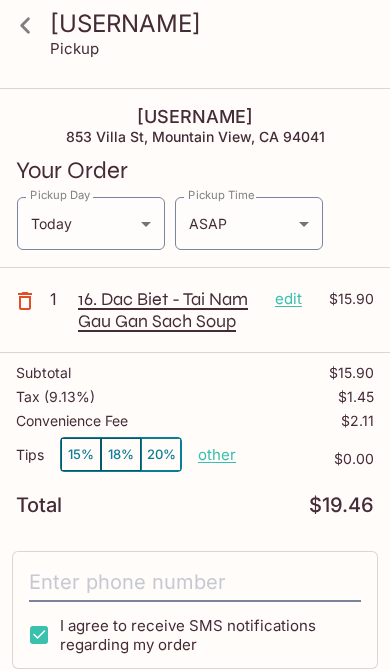 click 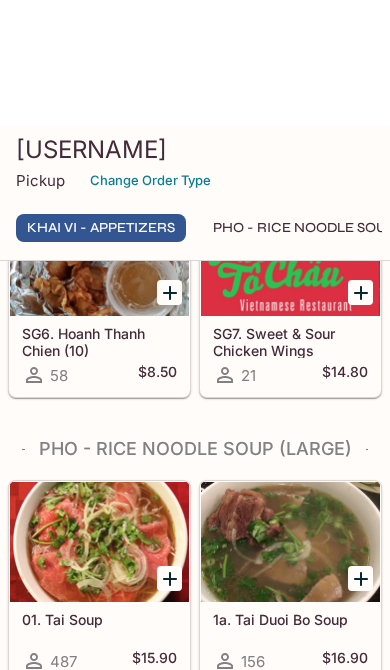 scroll, scrollTop: 1214, scrollLeft: 0, axis: vertical 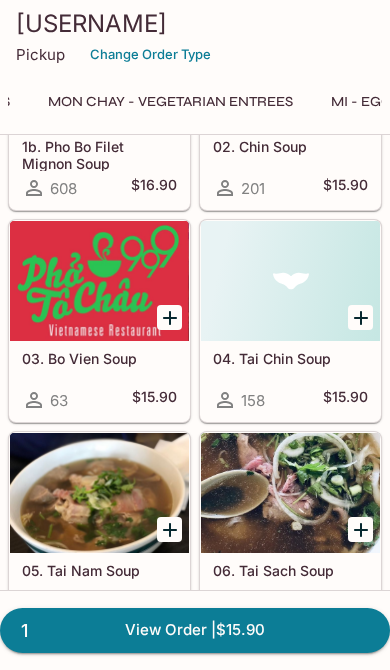 click on "Mon Chay - Vegetarian Entrees" at bounding box center (170, 102) 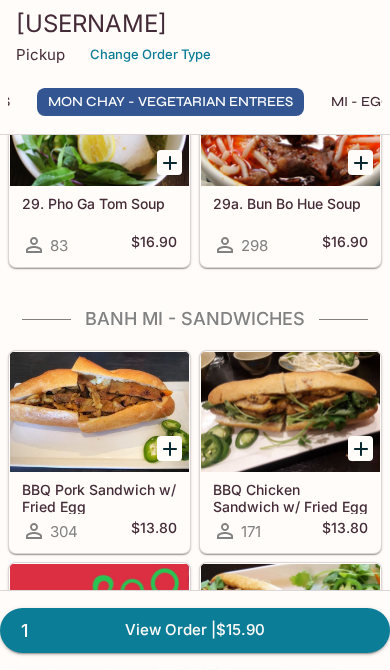 scroll, scrollTop: 5074, scrollLeft: 0, axis: vertical 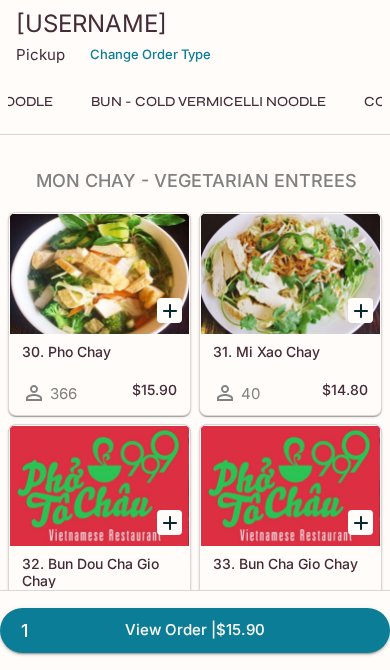 click on "Bun - Cold Vermicelli Noodle" at bounding box center [208, 102] 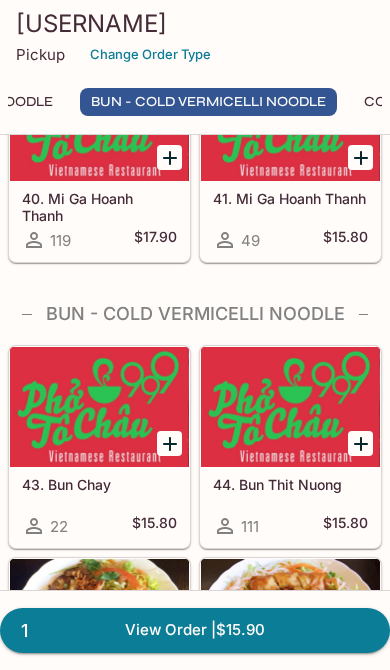 scroll, scrollTop: 6494, scrollLeft: 0, axis: vertical 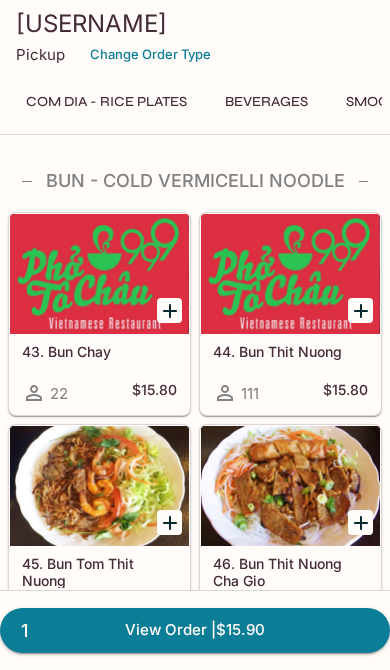 click on "Com Dia - Rice Plates" at bounding box center (106, 102) 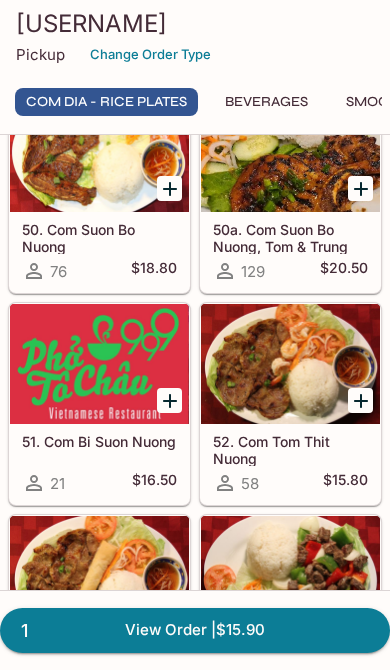 scroll, scrollTop: 7535, scrollLeft: 0, axis: vertical 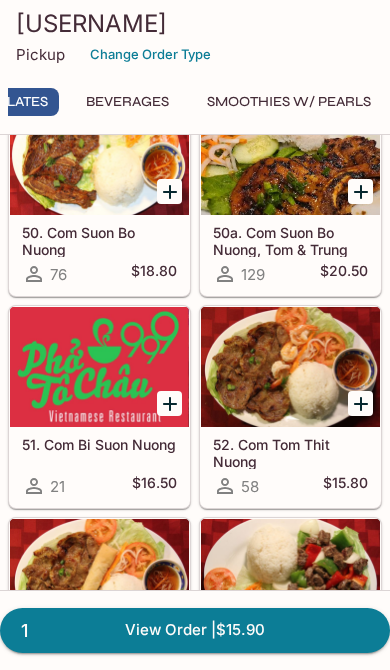 click on "Smoothies w/ Pearls" at bounding box center (289, 102) 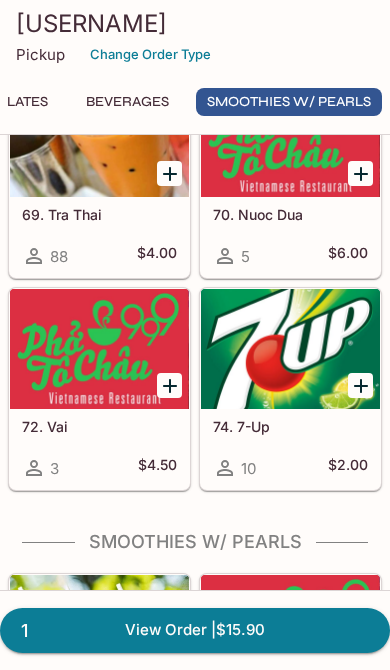 scroll, scrollTop: 10108, scrollLeft: 0, axis: vertical 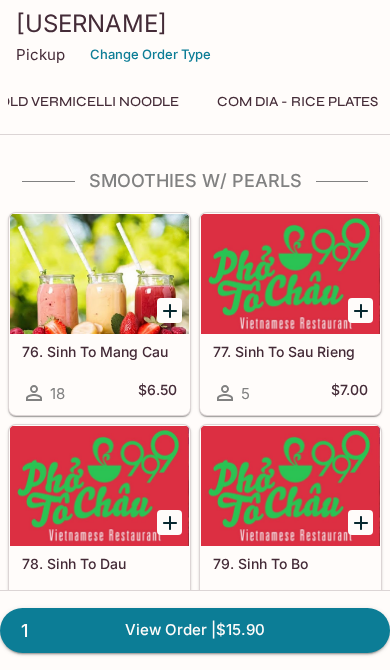 click on "Bun - Cold Vermicelli Noodle" at bounding box center (61, 102) 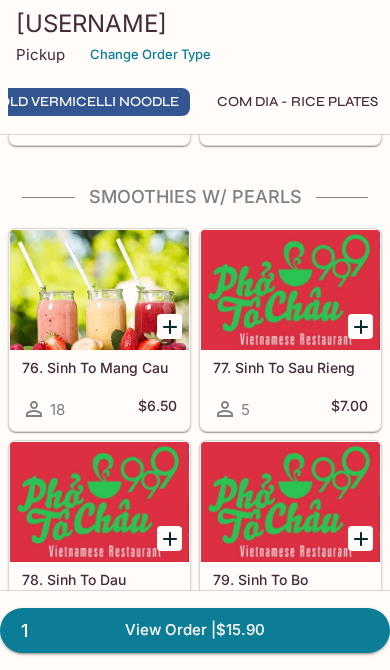 scroll, scrollTop: 0, scrollLeft: 1177, axis: horizontal 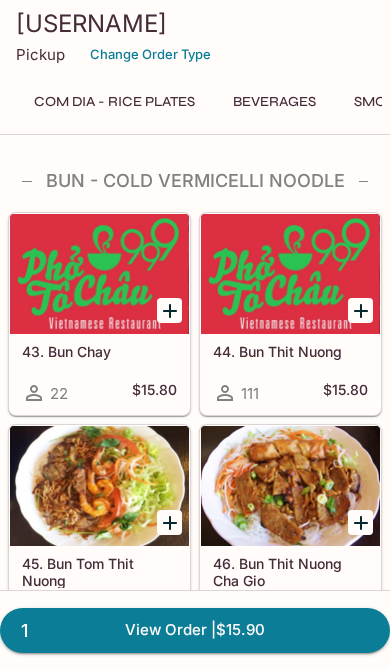 click on "Com Dia - Rice Plates" at bounding box center (114, 102) 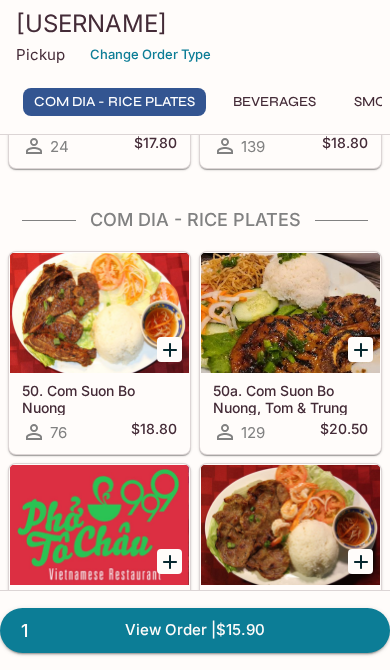 scroll, scrollTop: 7326, scrollLeft: 0, axis: vertical 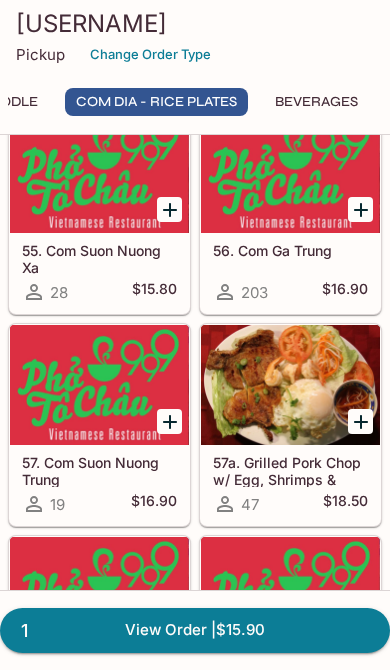 click 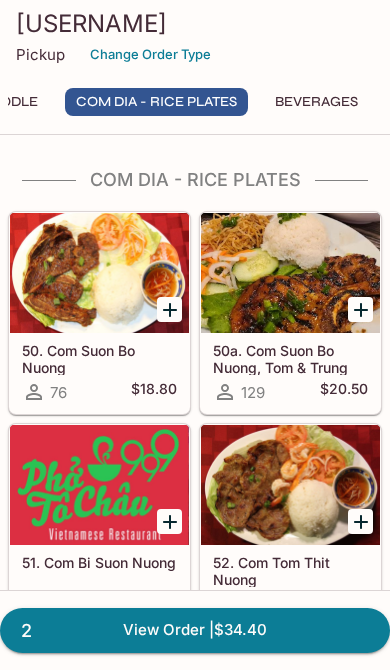scroll, scrollTop: 7414, scrollLeft: 0, axis: vertical 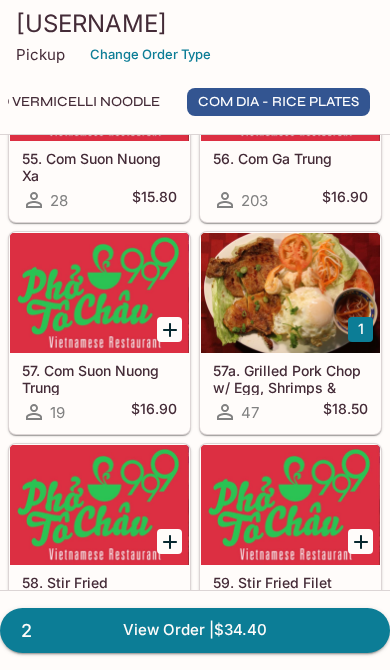 click on "57a. Grilled Pork Chop w/ Egg, Shrimps & Salad" at bounding box center [290, 378] 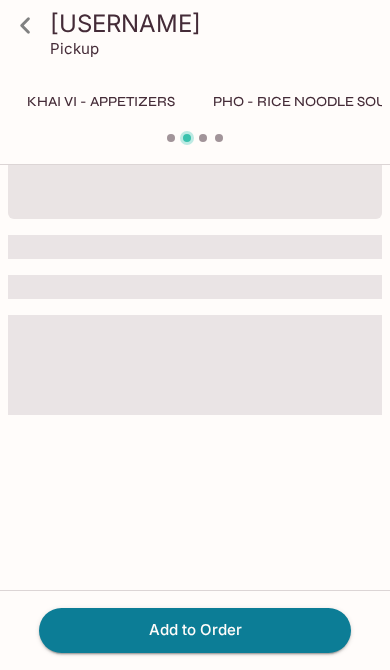scroll, scrollTop: 0, scrollLeft: 0, axis: both 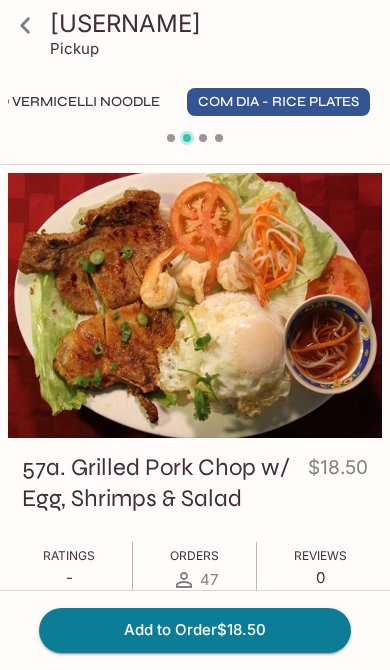 click 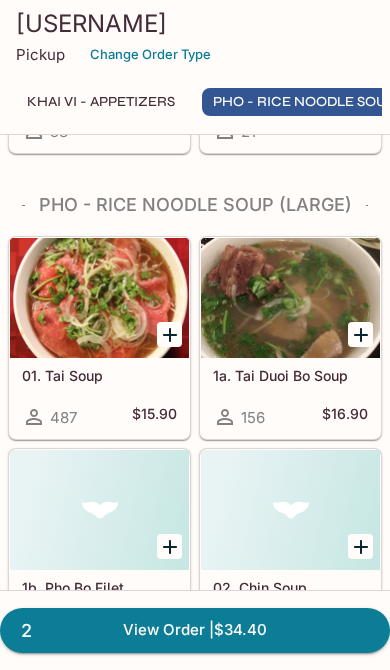 scroll, scrollTop: 1310, scrollLeft: 0, axis: vertical 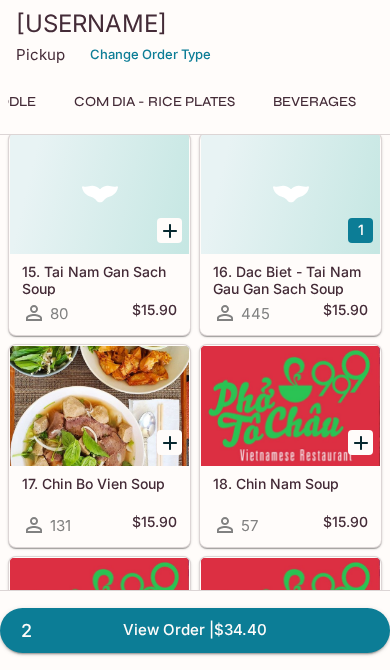 click on "Com Dia - Rice Plates" at bounding box center (154, 102) 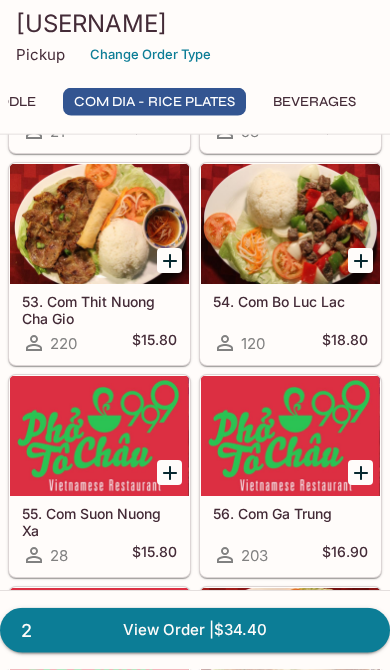 scroll, scrollTop: 7871, scrollLeft: 0, axis: vertical 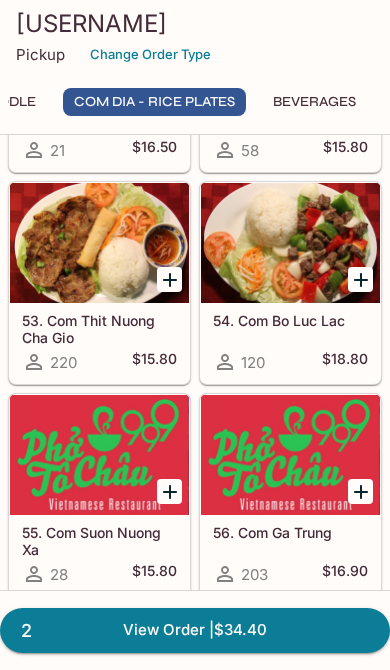 click on "53. Com Thit Nuong Cha Gio" at bounding box center (99, 328) 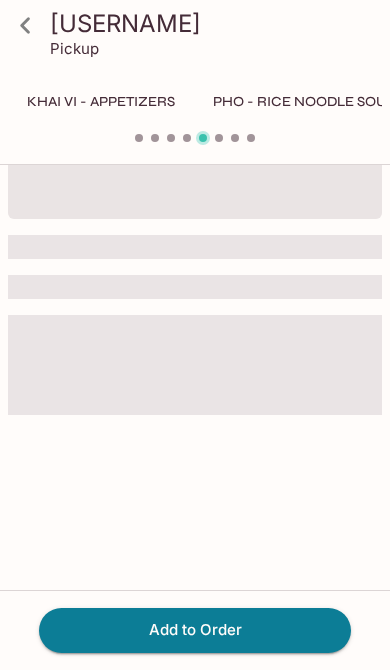 scroll, scrollTop: 0, scrollLeft: 0, axis: both 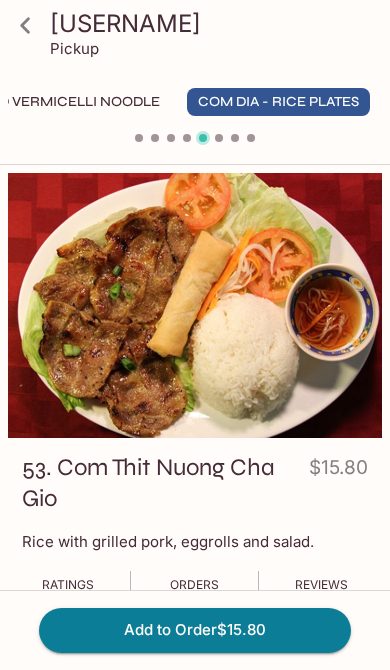click 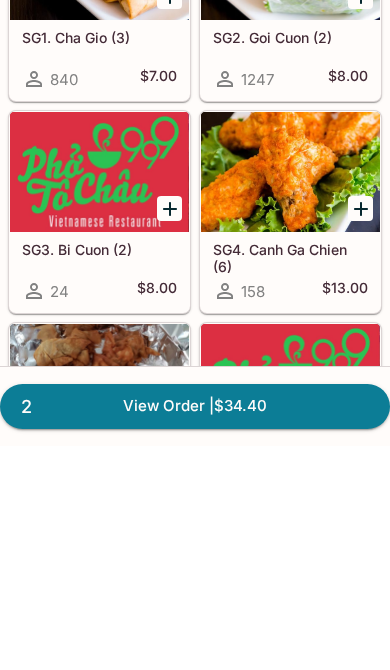 scroll, scrollTop: 359, scrollLeft: 0, axis: vertical 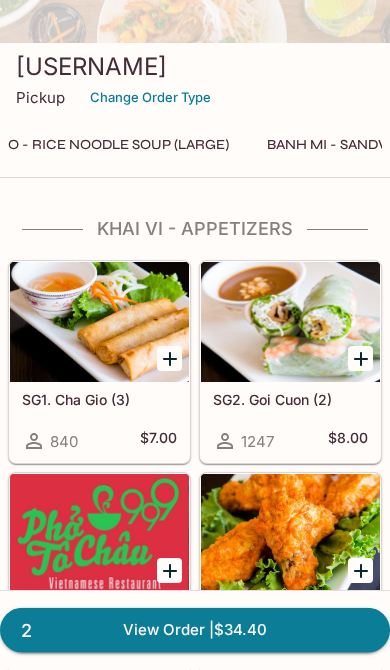 click on "Pho - Rice Noodle Soup (Large)" at bounding box center (108, 145) 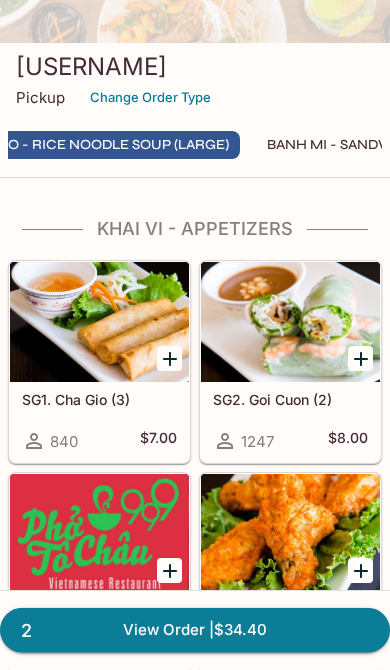 scroll, scrollTop: 360, scrollLeft: 0, axis: vertical 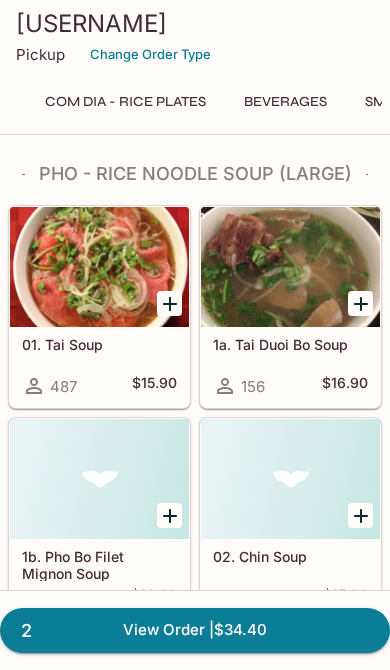 click on "Com Dia - Rice Plates" at bounding box center [125, 102] 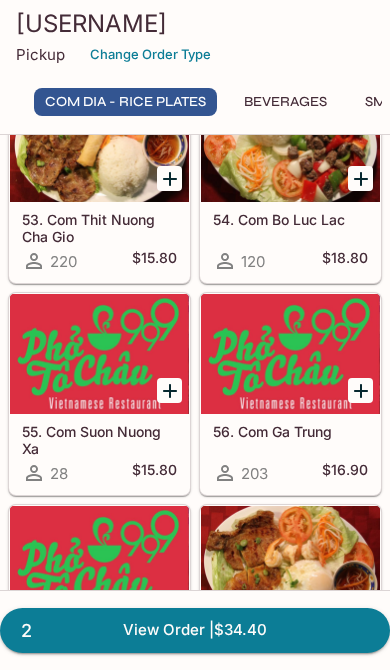 scroll, scrollTop: 8035, scrollLeft: 0, axis: vertical 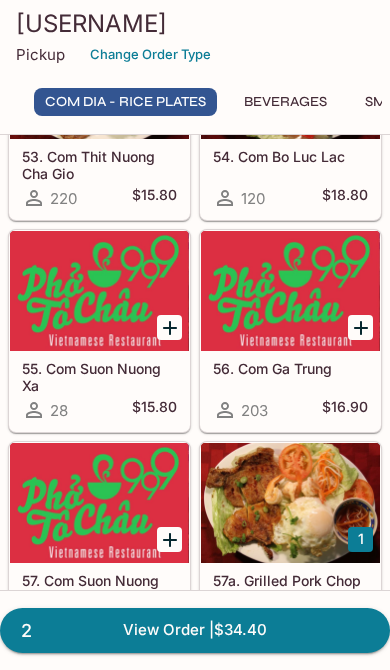 click at bounding box center (290, 503) 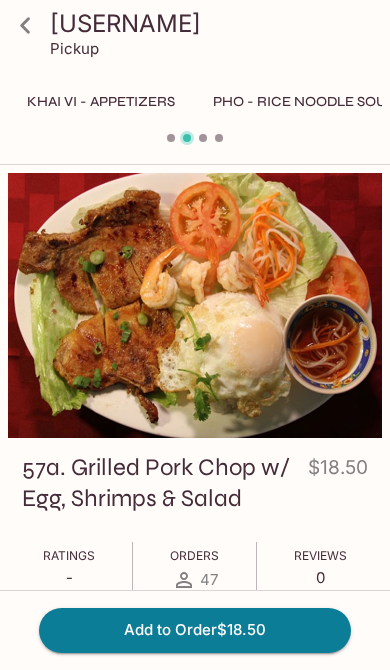 scroll, scrollTop: 0, scrollLeft: 1220, axis: horizontal 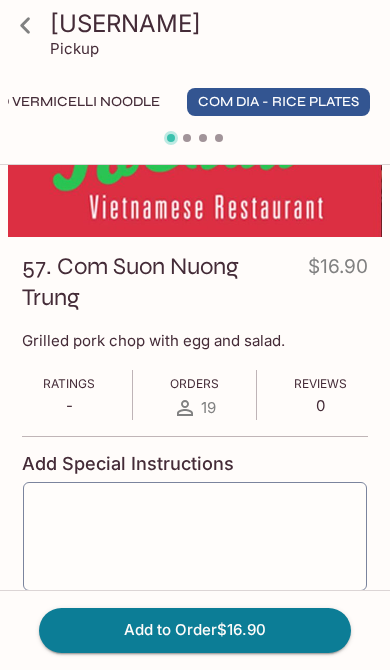 click 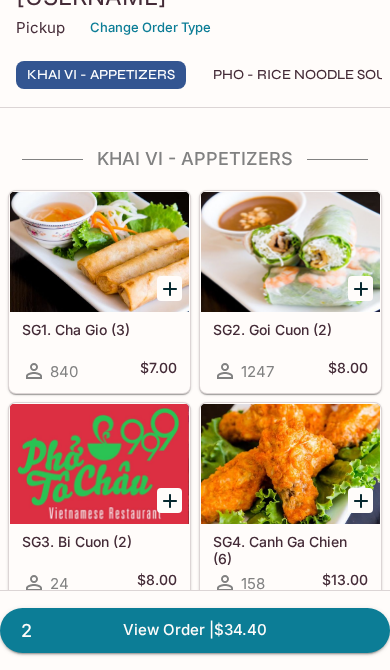 scroll, scrollTop: 373, scrollLeft: 0, axis: vertical 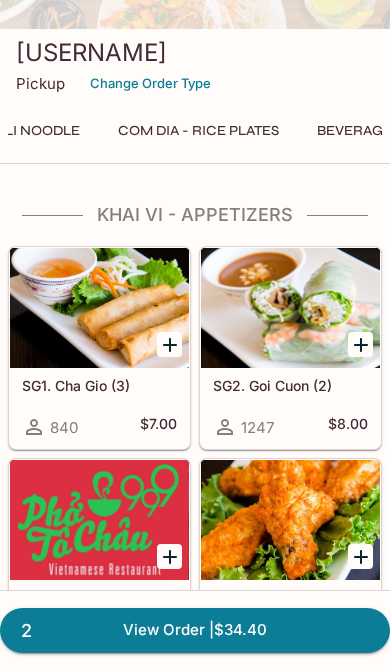 click on "Com Dia - Rice Plates" at bounding box center [198, 131] 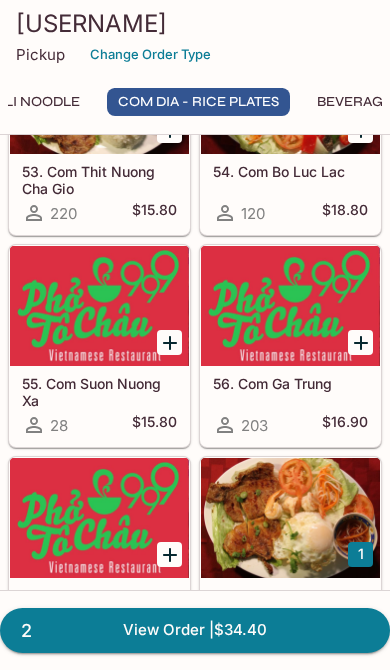 scroll, scrollTop: 7915, scrollLeft: 0, axis: vertical 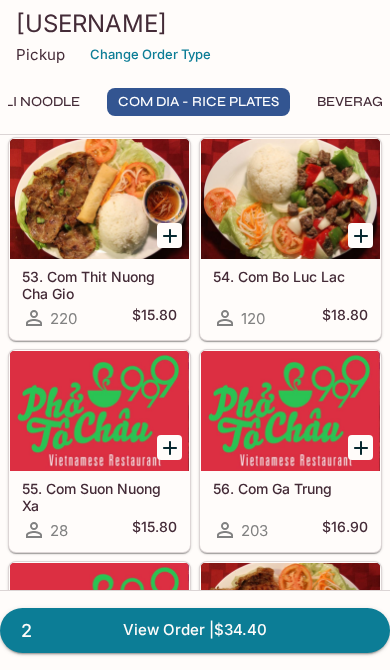 click on "53. Com Thit Nuong Cha Gio" at bounding box center [99, 284] 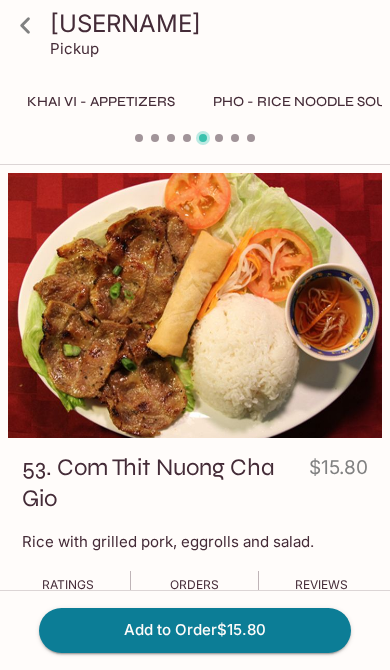 scroll, scrollTop: 0, scrollLeft: 1220, axis: horizontal 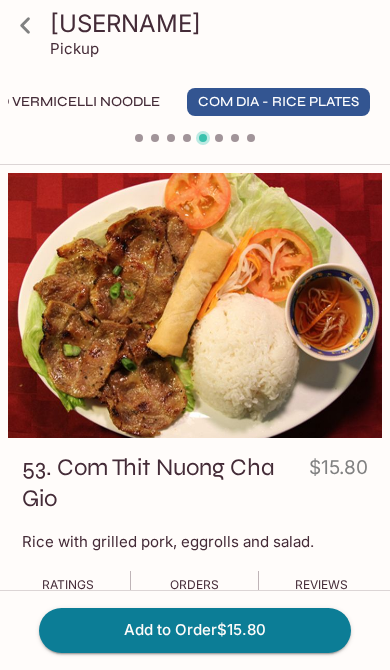 click 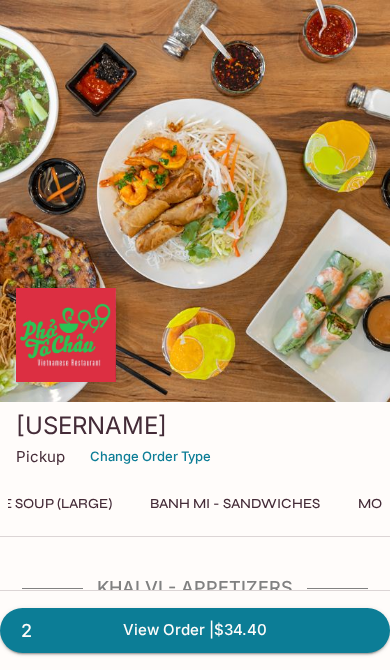 scroll, scrollTop: 0, scrollLeft: 343, axis: horizontal 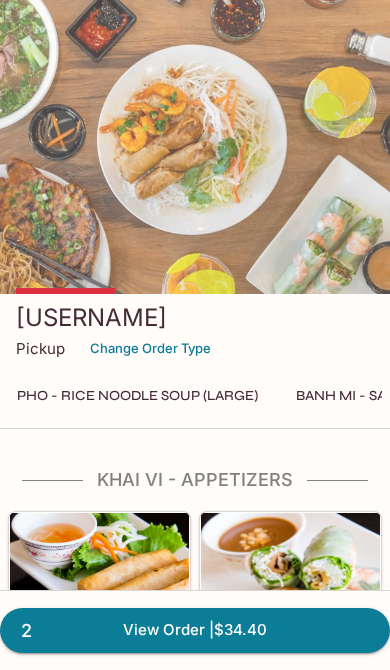 click on "Pho - Rice Noodle Soup (Large)" at bounding box center (137, 396) 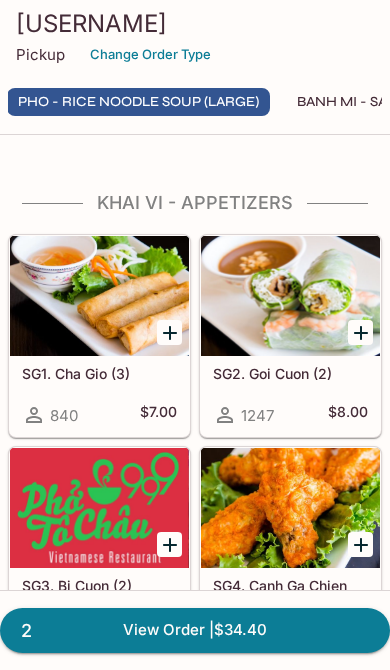 scroll, scrollTop: 1117, scrollLeft: 0, axis: vertical 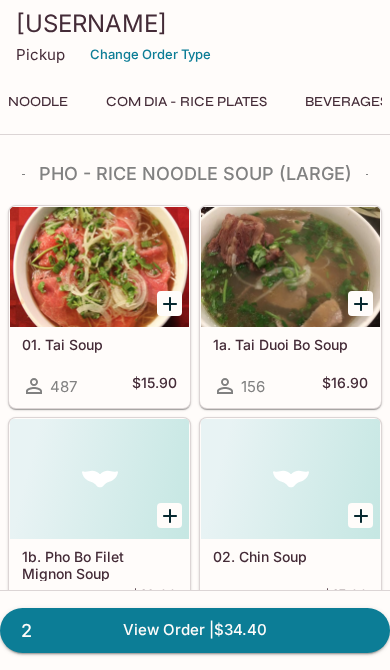 click on "Com Dia - Rice Plates" at bounding box center [186, 102] 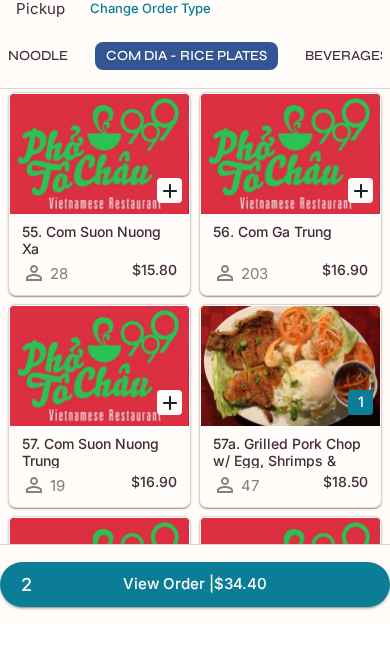 scroll, scrollTop: 8049, scrollLeft: 0, axis: vertical 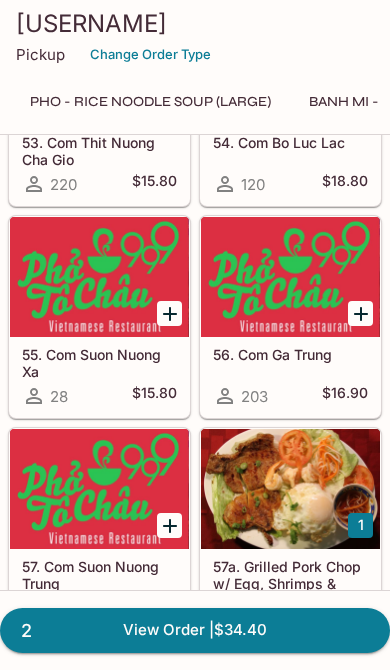 click on "Pho - Rice Noodle Soup (Large)" at bounding box center [150, 102] 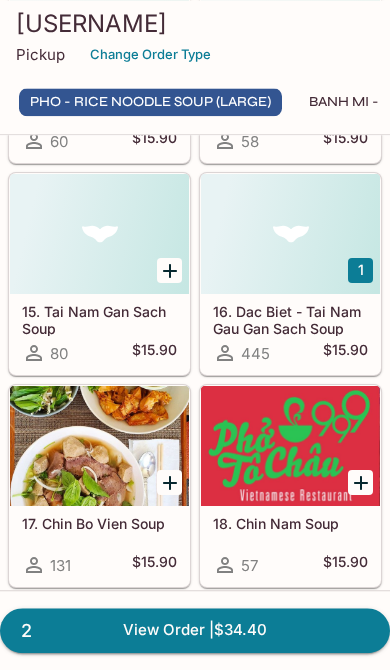 scroll, scrollTop: 2634, scrollLeft: 0, axis: vertical 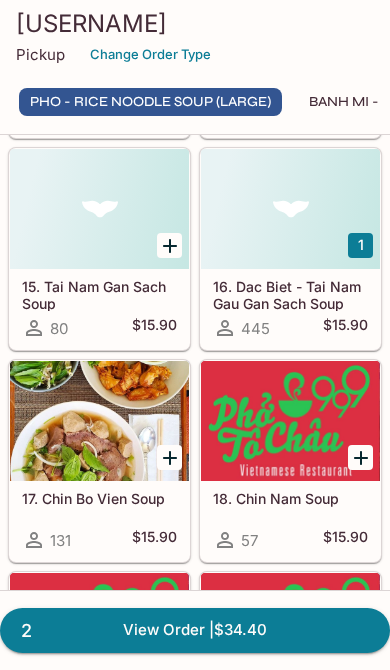 click on "16. Dac Biet - Tai Nam Gau Gan Sach Soup" at bounding box center [290, 294] 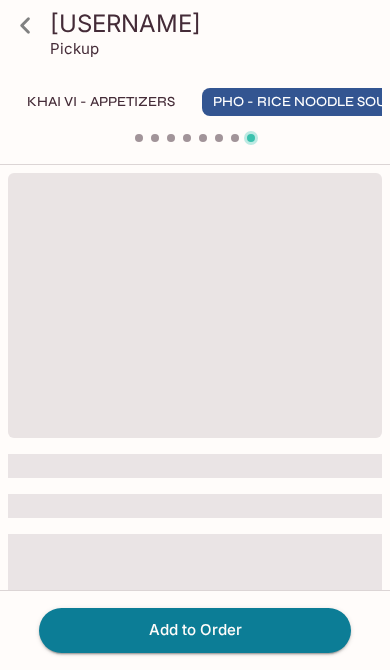 scroll, scrollTop: 0, scrollLeft: 87, axis: horizontal 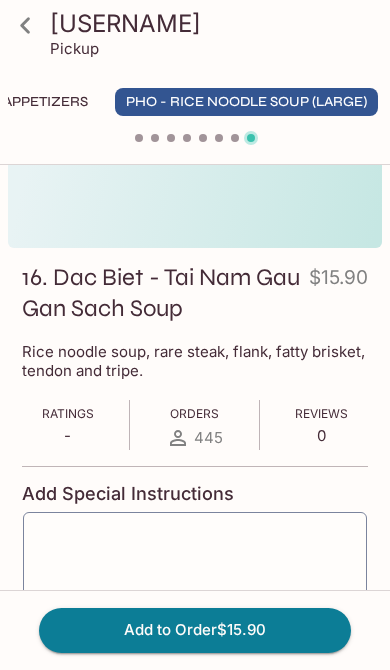 click at bounding box center [25, 25] 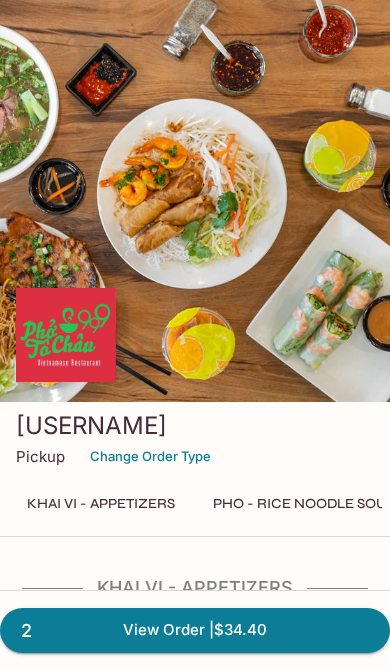 click on "2 View Order | $[PRICE]" at bounding box center [195, 630] 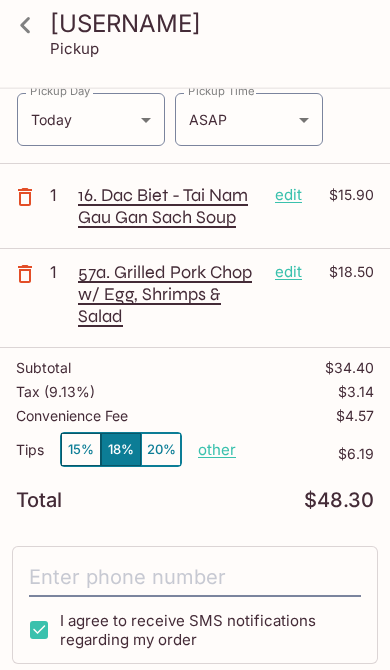scroll, scrollTop: 105, scrollLeft: 0, axis: vertical 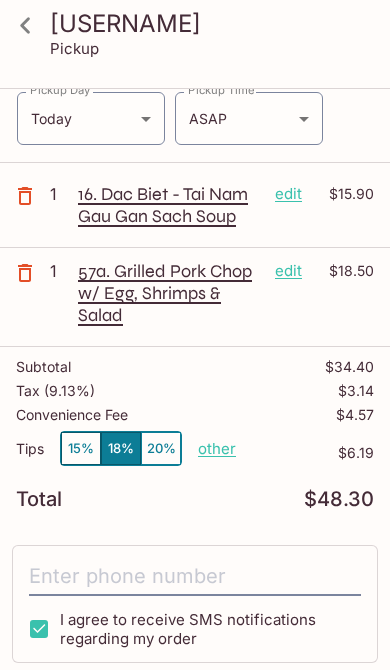 click on "other" at bounding box center (217, 448) 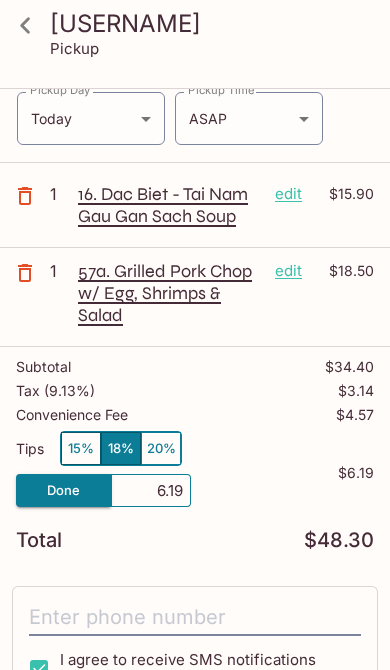 scroll, scrollTop: 104, scrollLeft: 0, axis: vertical 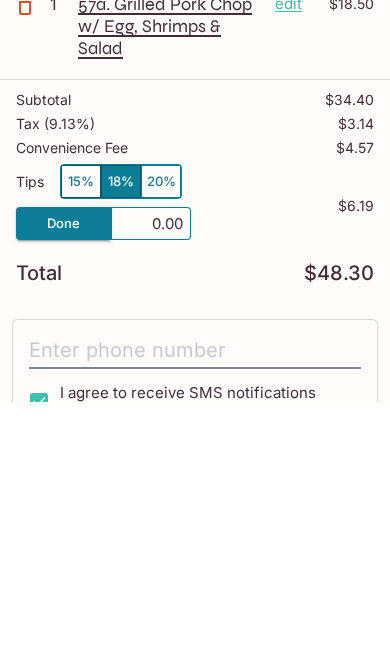 type on "0.00" 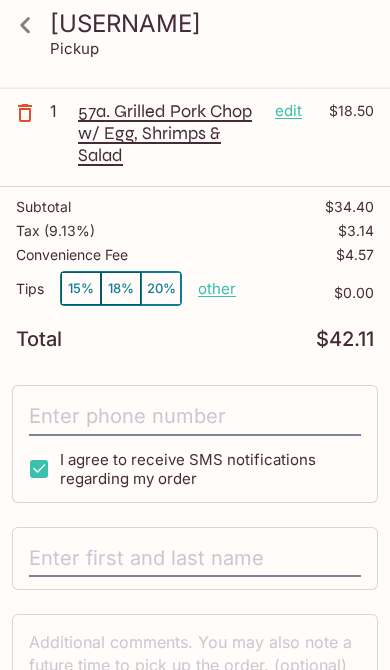 scroll, scrollTop: 307, scrollLeft: 0, axis: vertical 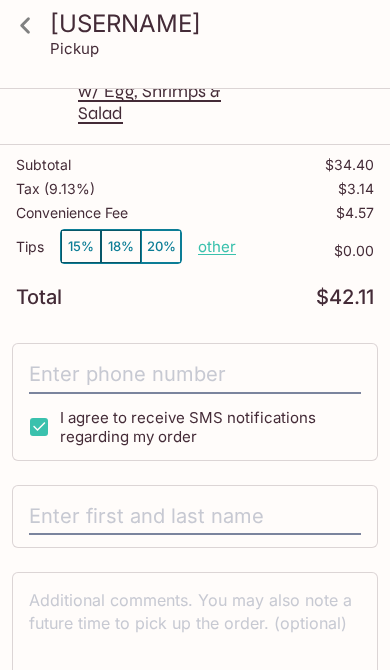 click on "I agree to receive SMS notifications regarding my order" at bounding box center [39, 427] 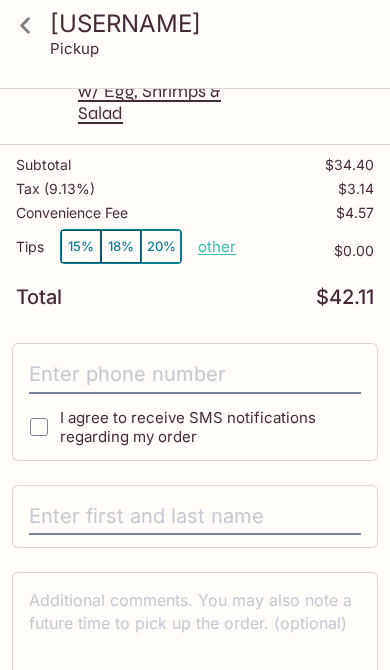 click on "I agree to receive SMS notifications regarding my order" at bounding box center [39, 427] 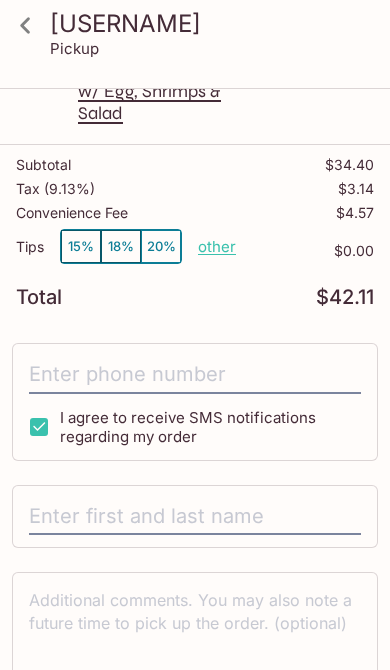 click at bounding box center [195, 375] 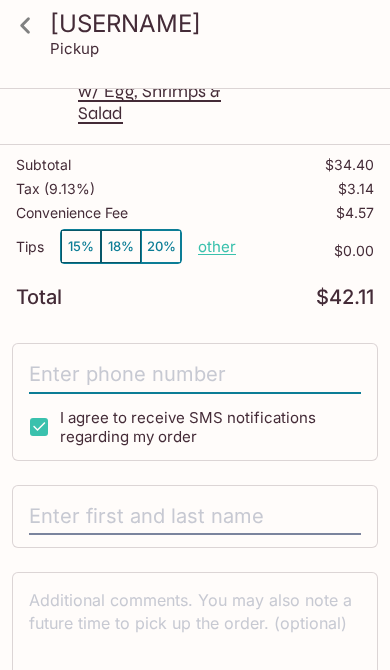 scroll, scrollTop: 306, scrollLeft: 0, axis: vertical 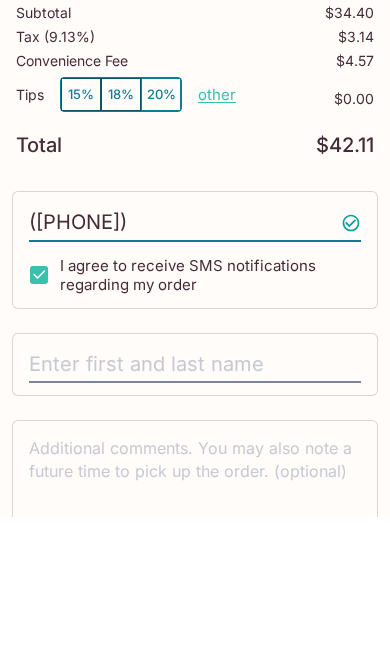 type on "([PHONE])" 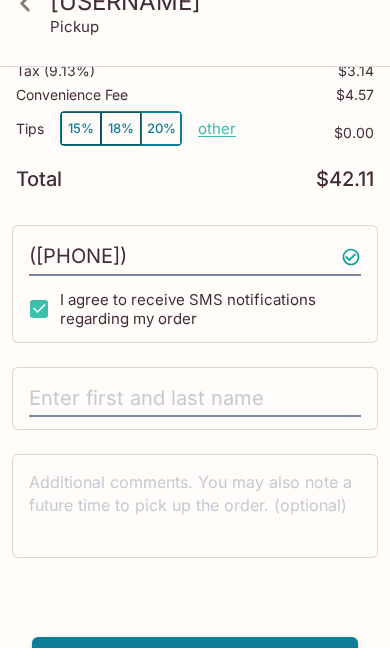 scroll, scrollTop: 441, scrollLeft: 0, axis: vertical 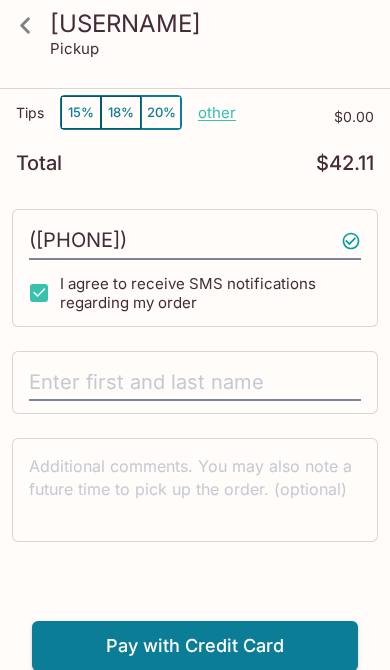 click on "Pay with Credit Card" at bounding box center (195, 646) 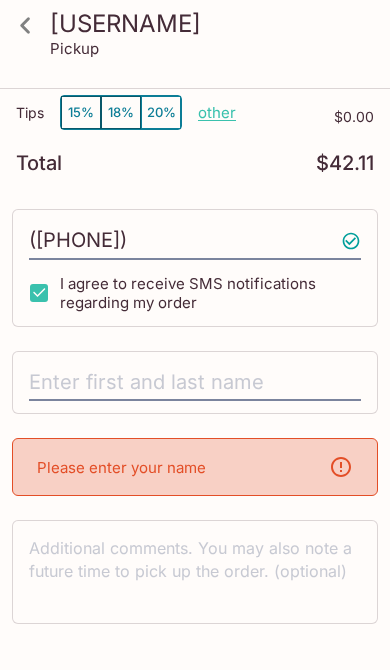 click at bounding box center (195, 383) 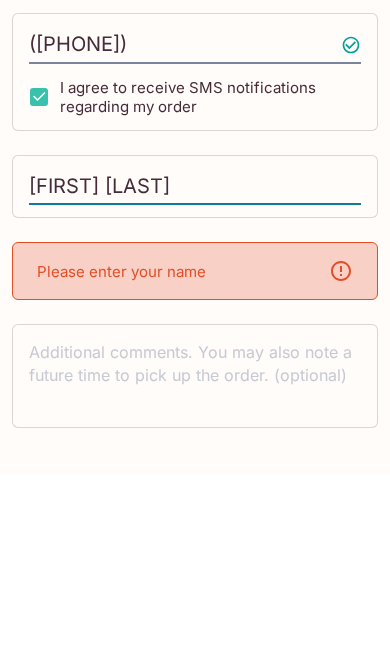 type on "[FIRST] [LAST]" 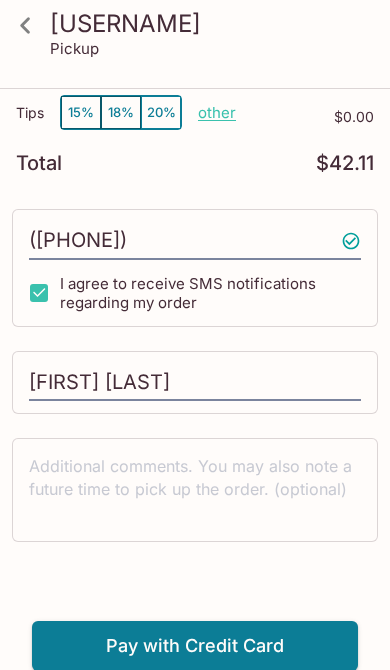 click on "Pay with Credit Card" at bounding box center [195, 646] 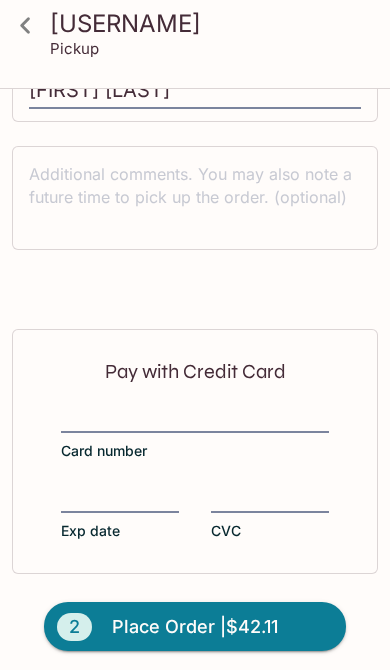 scroll, scrollTop: 741, scrollLeft: 0, axis: vertical 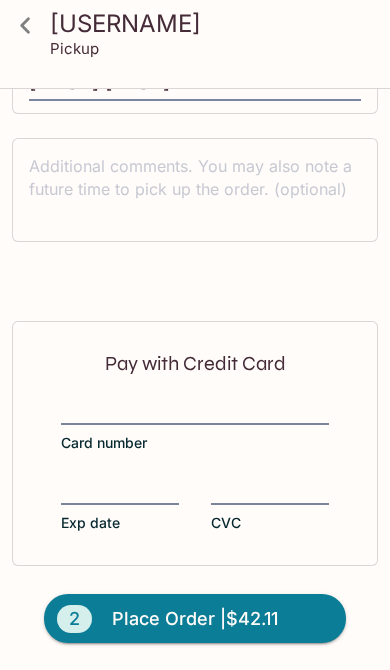 click at bounding box center [195, 411] 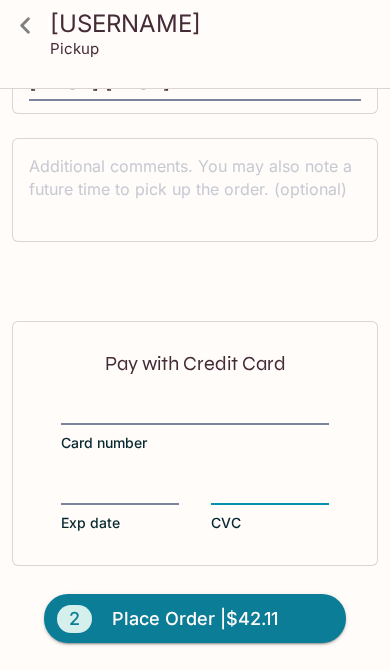 click on "Place Order | $[PRICE]" at bounding box center (195, 619) 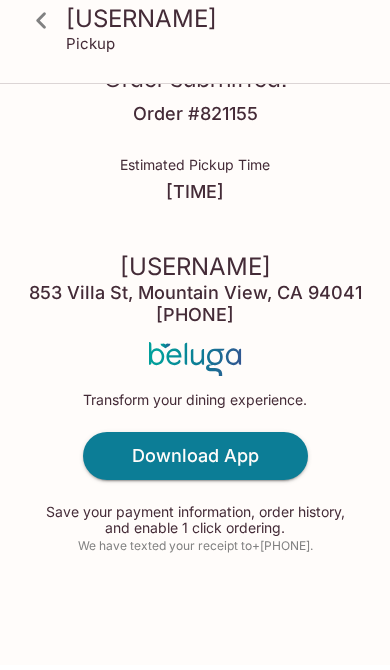 scroll, scrollTop: 0, scrollLeft: 0, axis: both 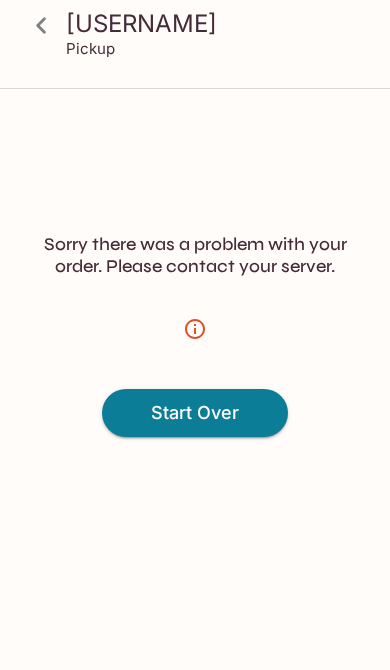 click 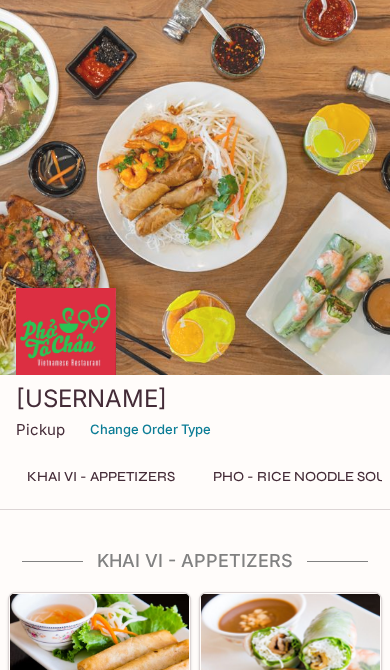 scroll, scrollTop: 0, scrollLeft: 0, axis: both 